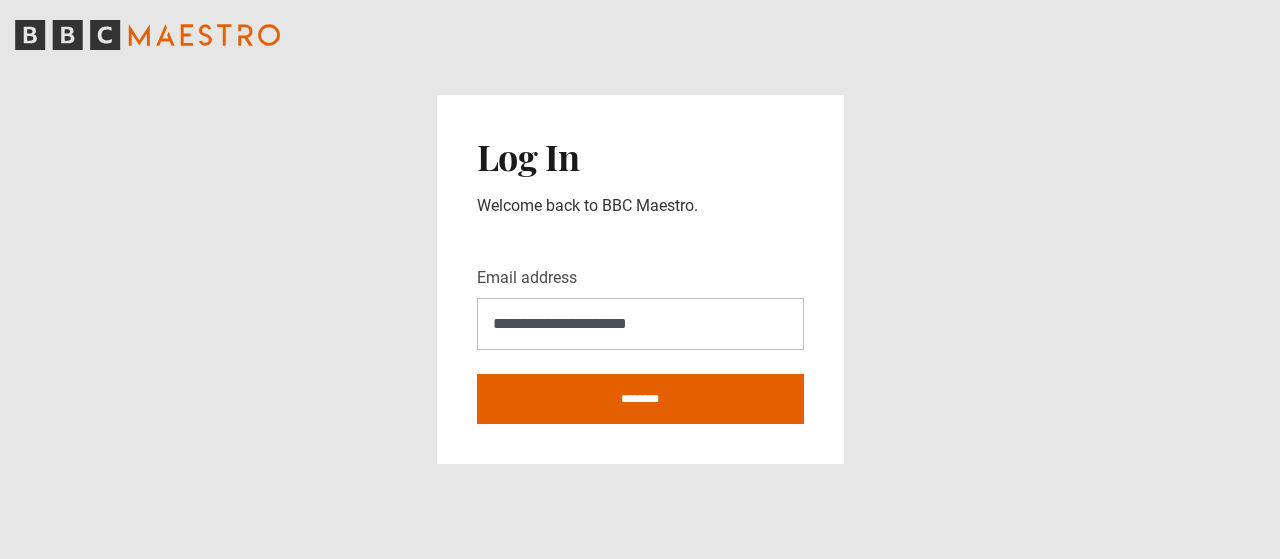 scroll, scrollTop: 0, scrollLeft: 0, axis: both 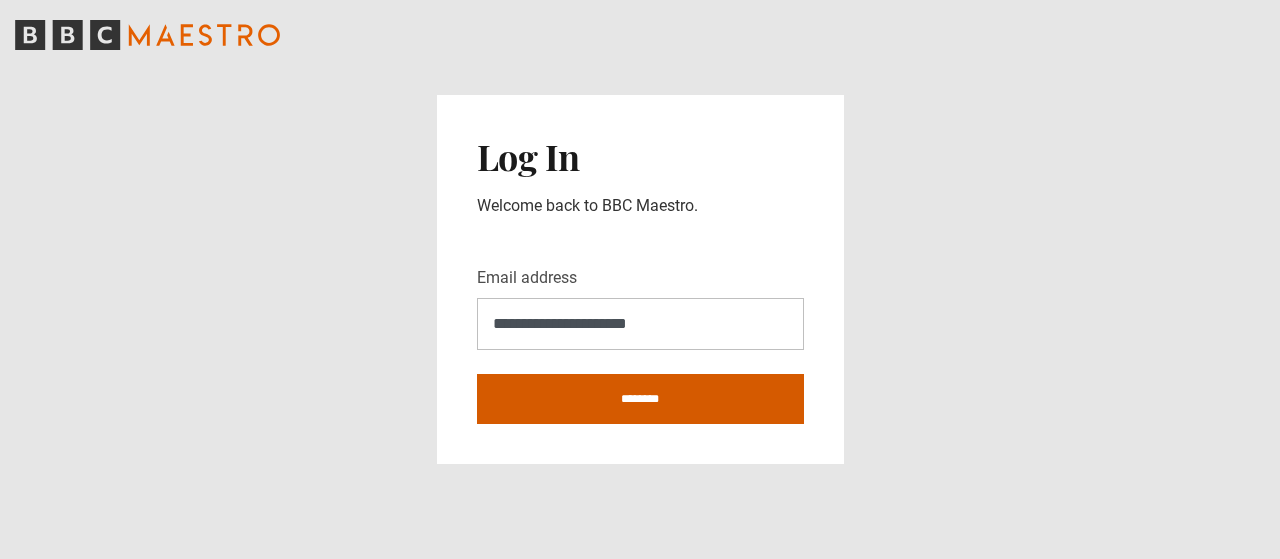 type on "**********" 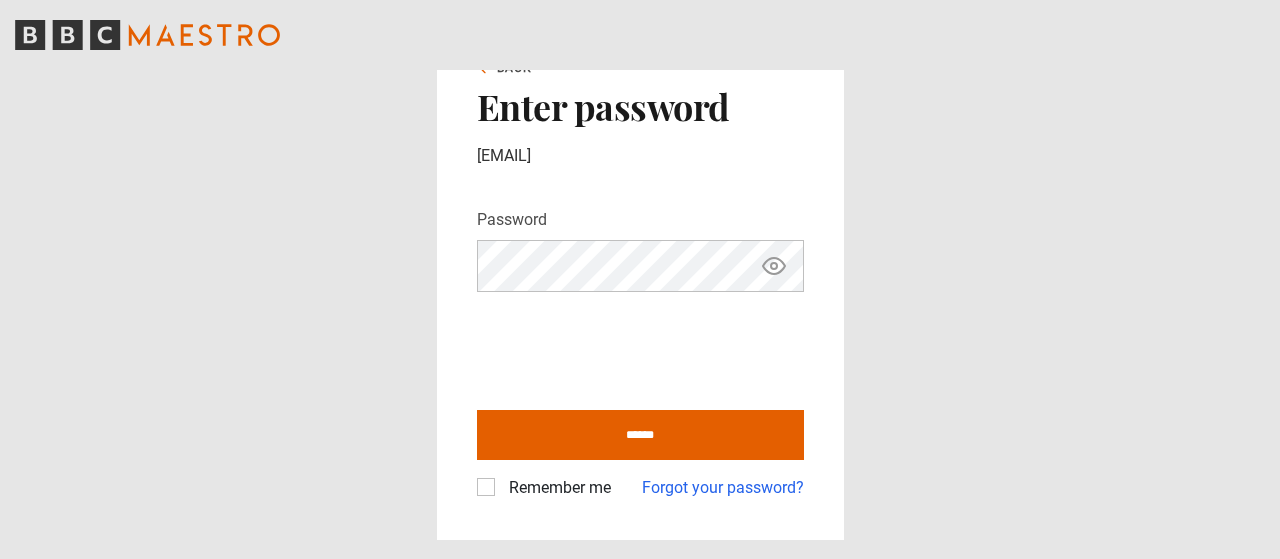scroll, scrollTop: 0, scrollLeft: 0, axis: both 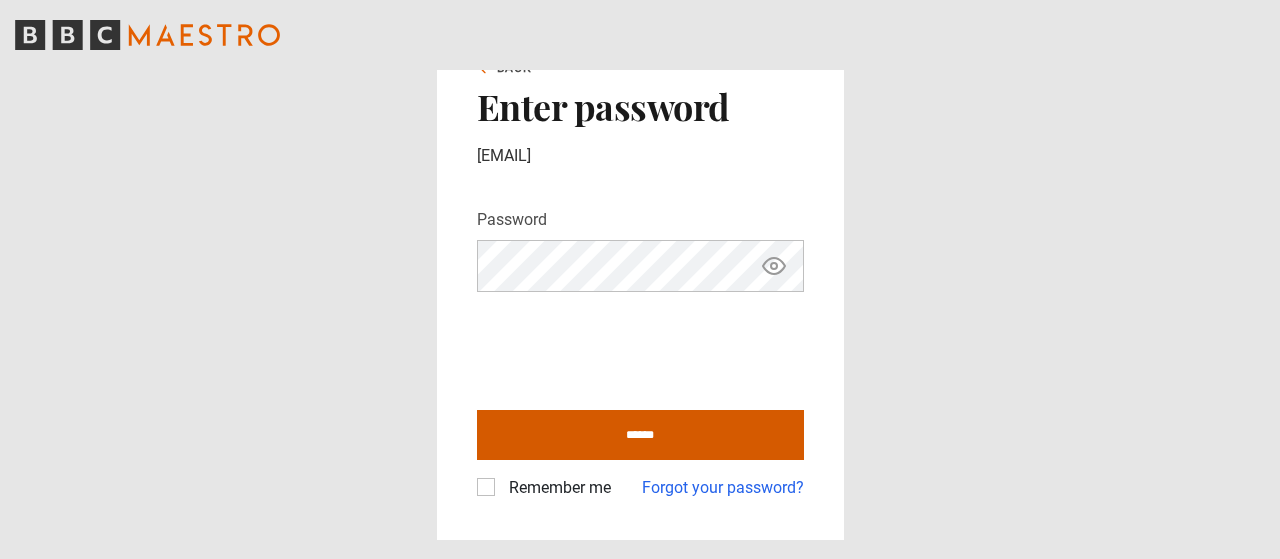 click on "******" at bounding box center (640, 435) 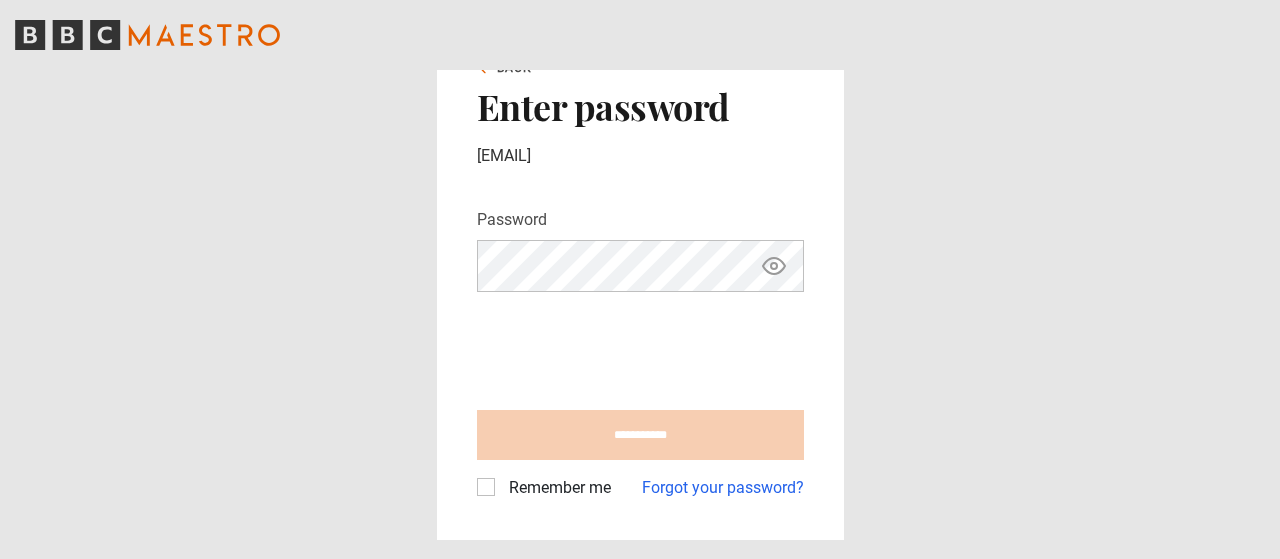 type on "**********" 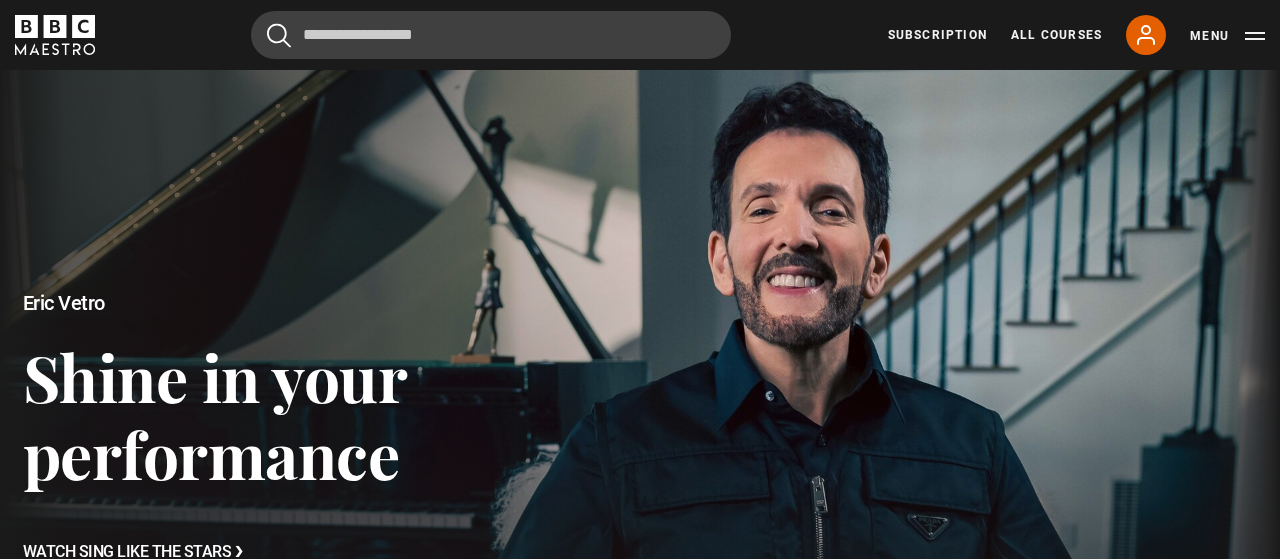 scroll, scrollTop: 0, scrollLeft: 0, axis: both 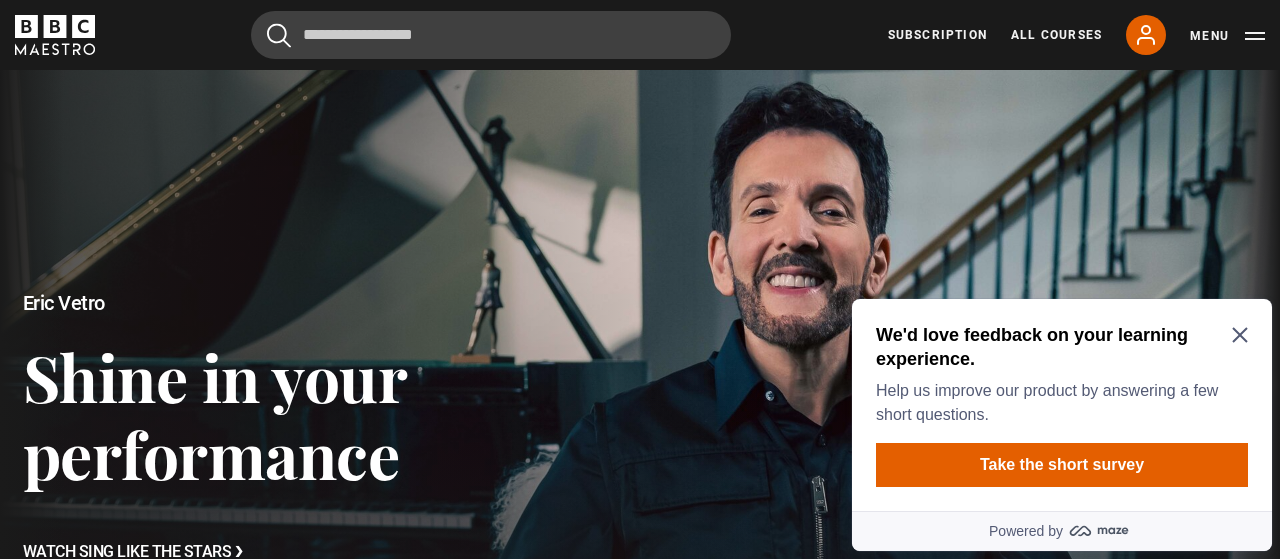 click 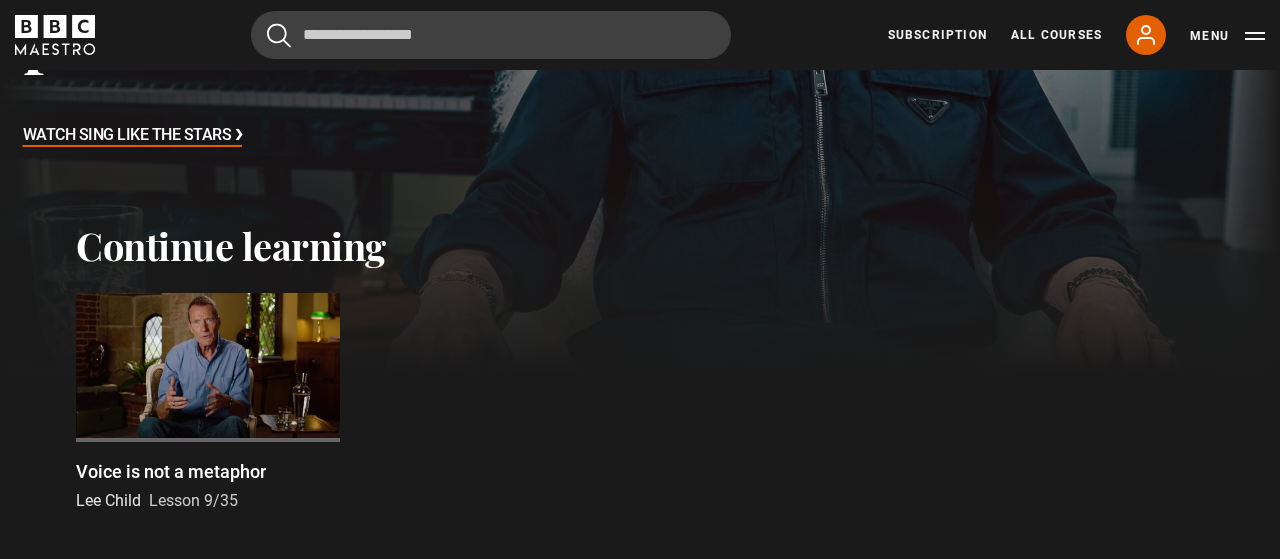 scroll, scrollTop: 450, scrollLeft: 0, axis: vertical 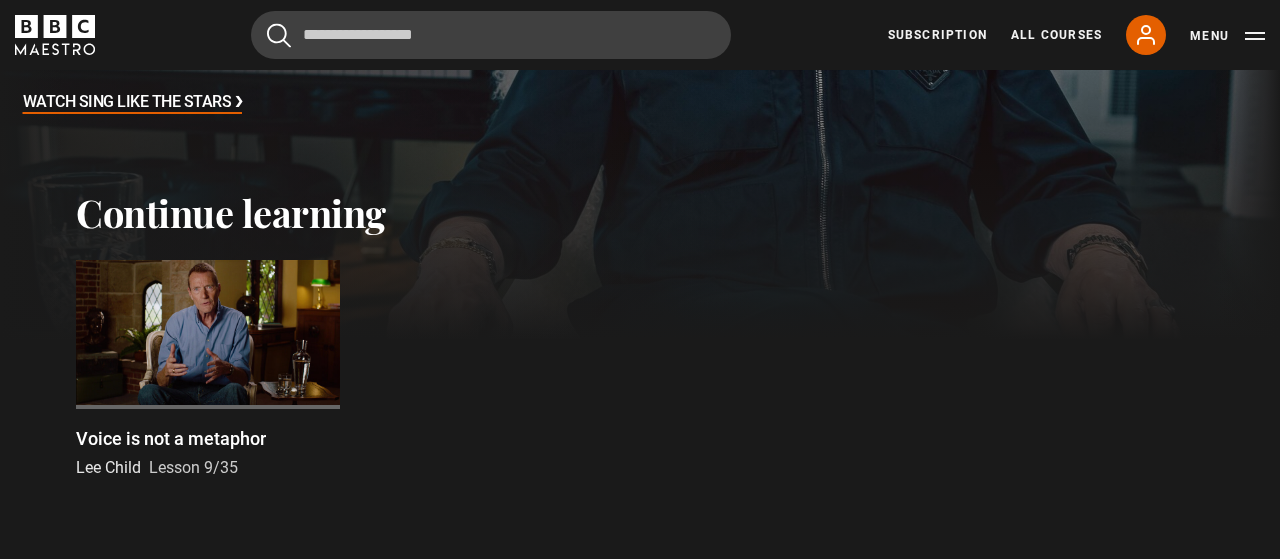 click at bounding box center [208, 334] 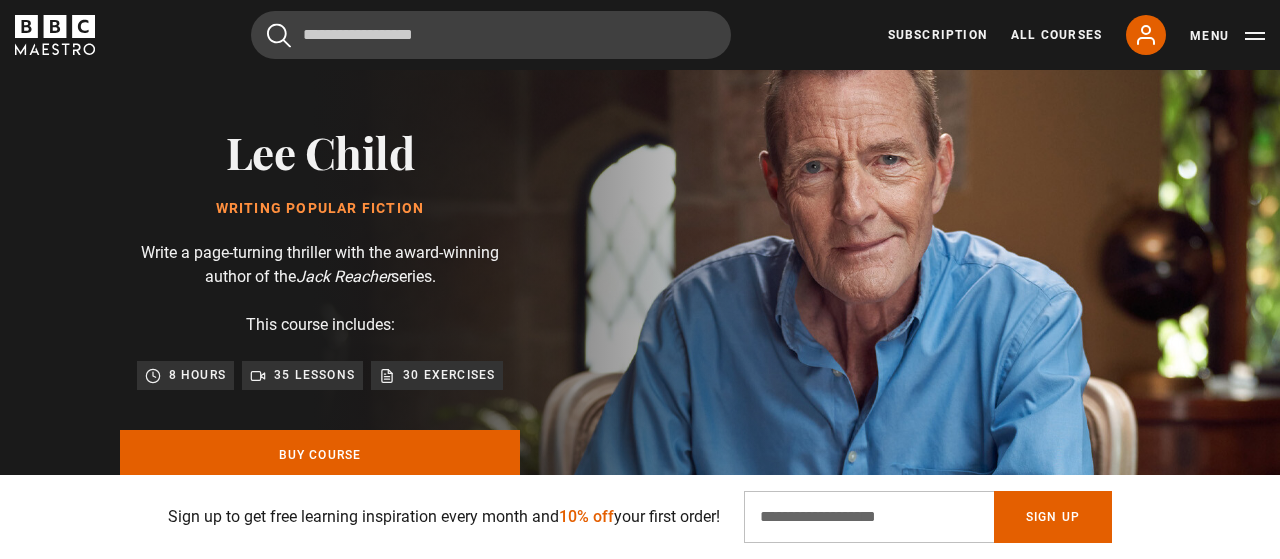 scroll, scrollTop: 156, scrollLeft: 0, axis: vertical 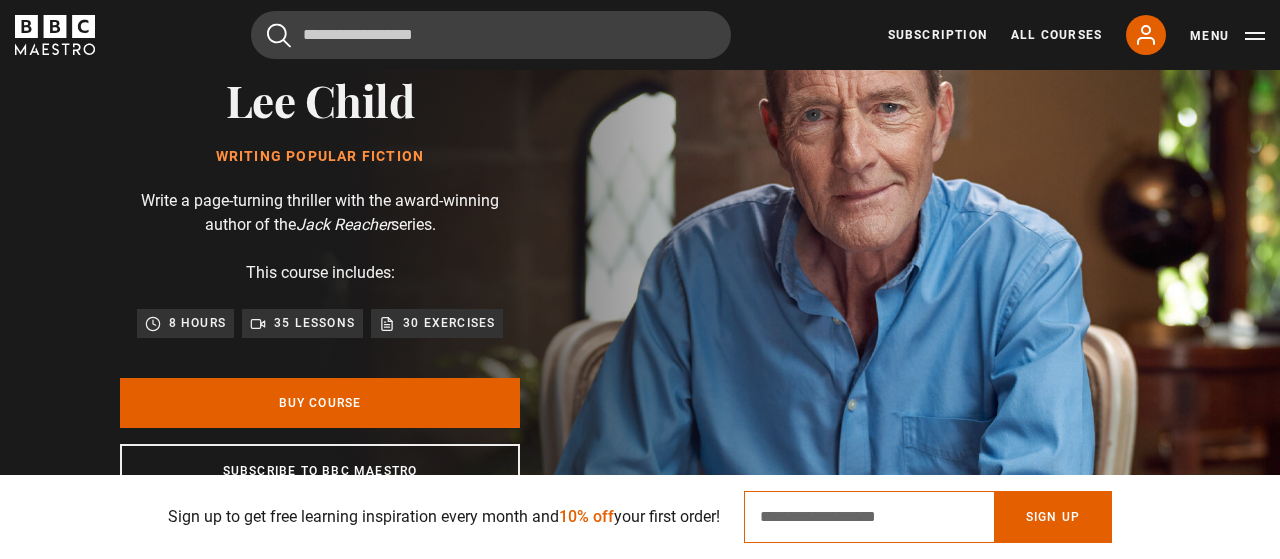 click on "Email Address" at bounding box center (869, 517) 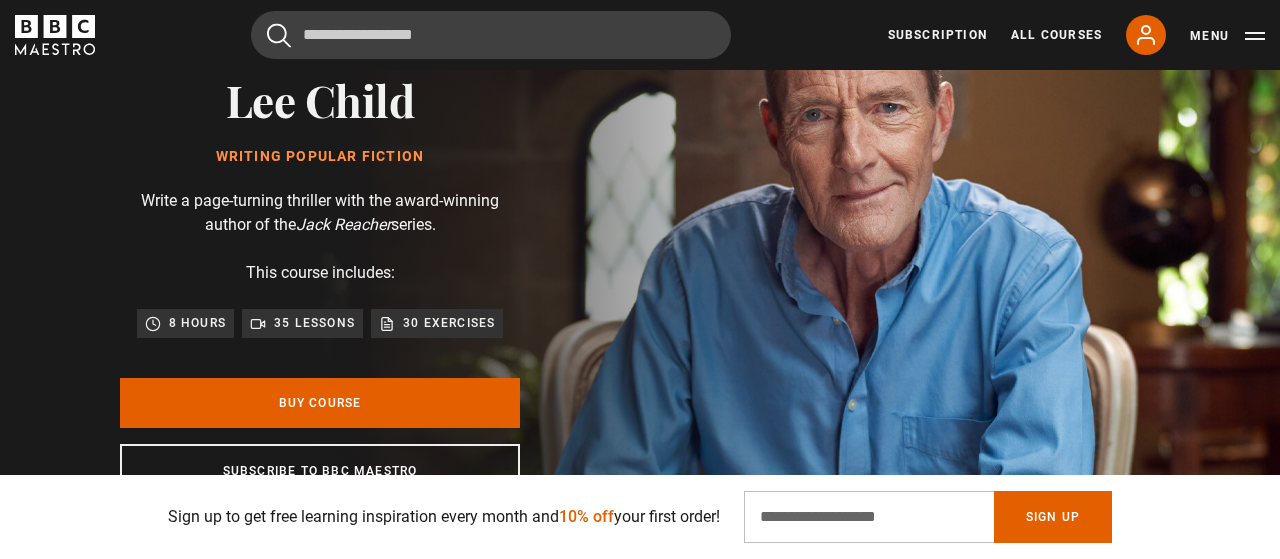 click at bounding box center (710, 286) 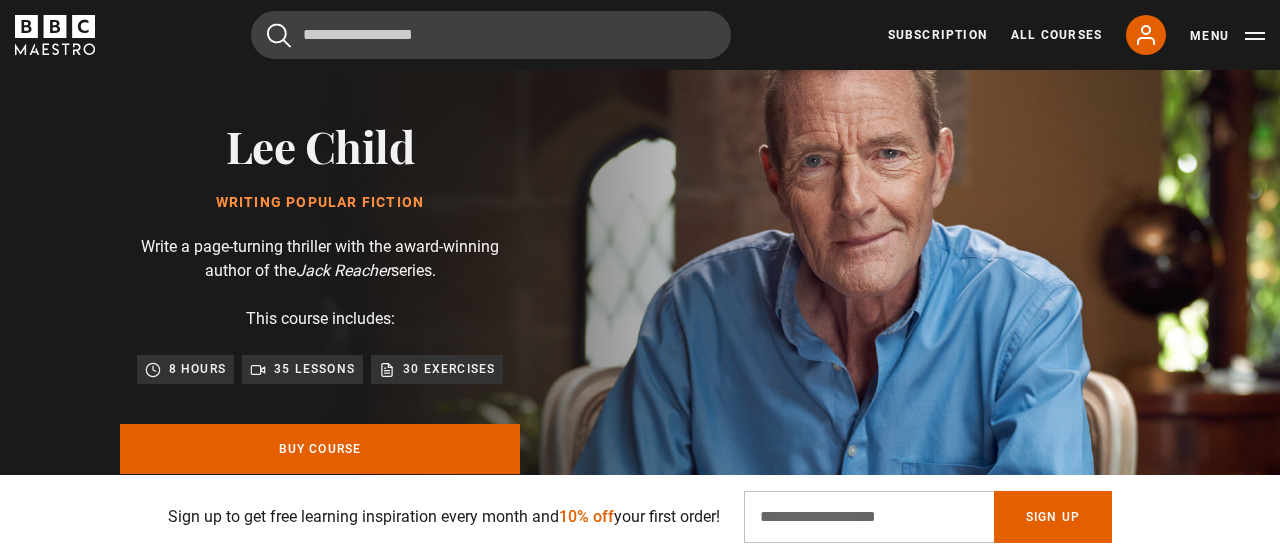 scroll, scrollTop: 104, scrollLeft: 0, axis: vertical 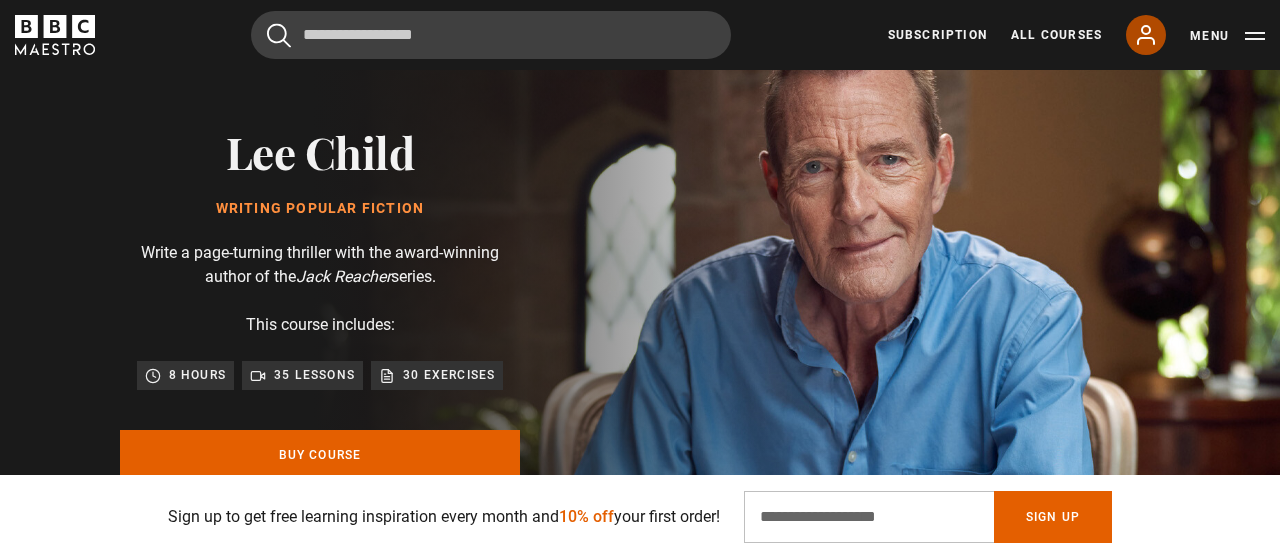 click on "My Account" at bounding box center (1146, 35) 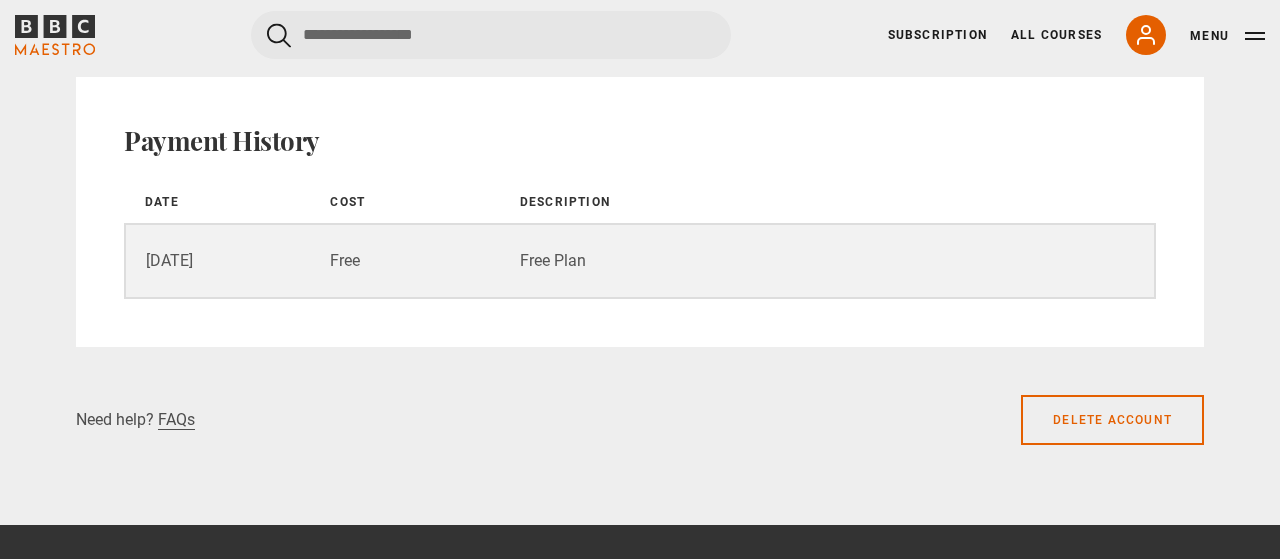 scroll, scrollTop: 1248, scrollLeft: 0, axis: vertical 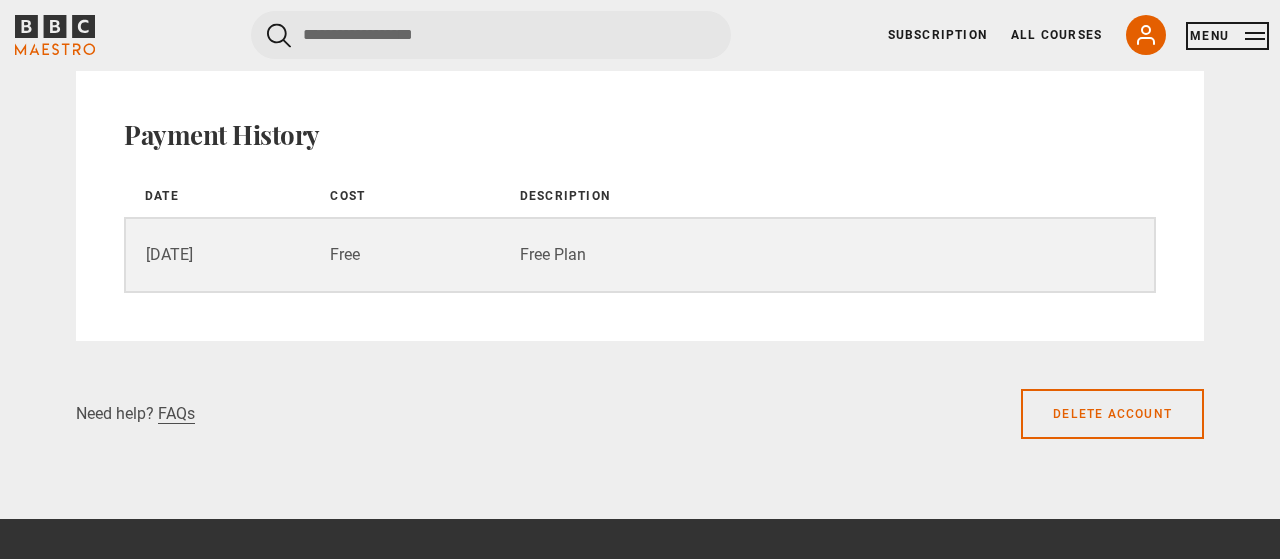 click on "Menu" at bounding box center [1227, 36] 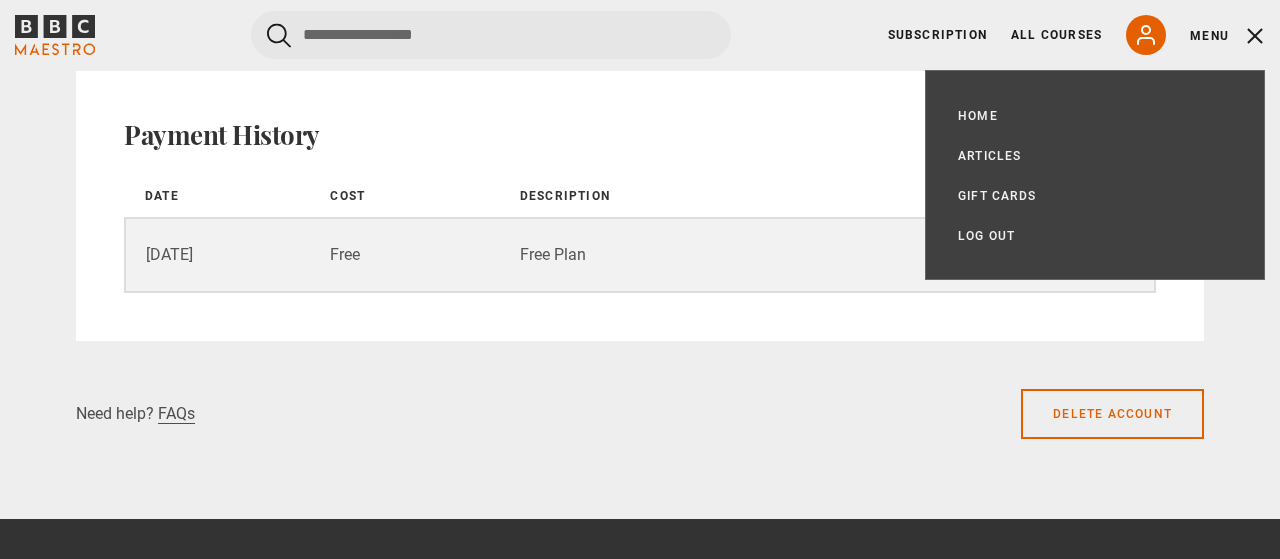 click on "01 Jul 25" at bounding box center (217, 255) 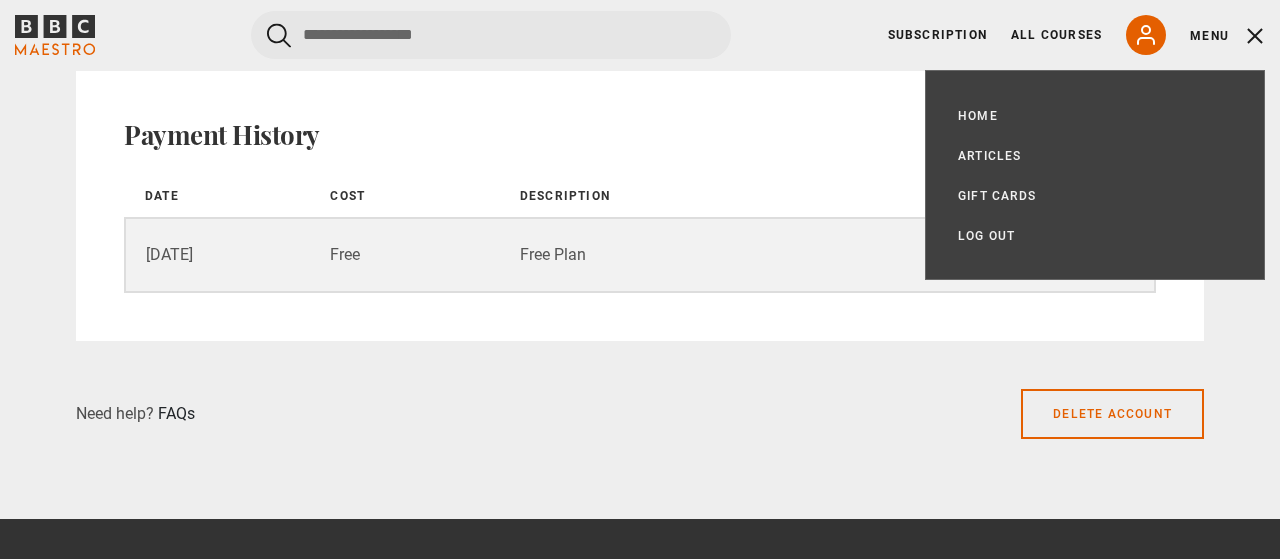 click on "FAQs" at bounding box center (176, 414) 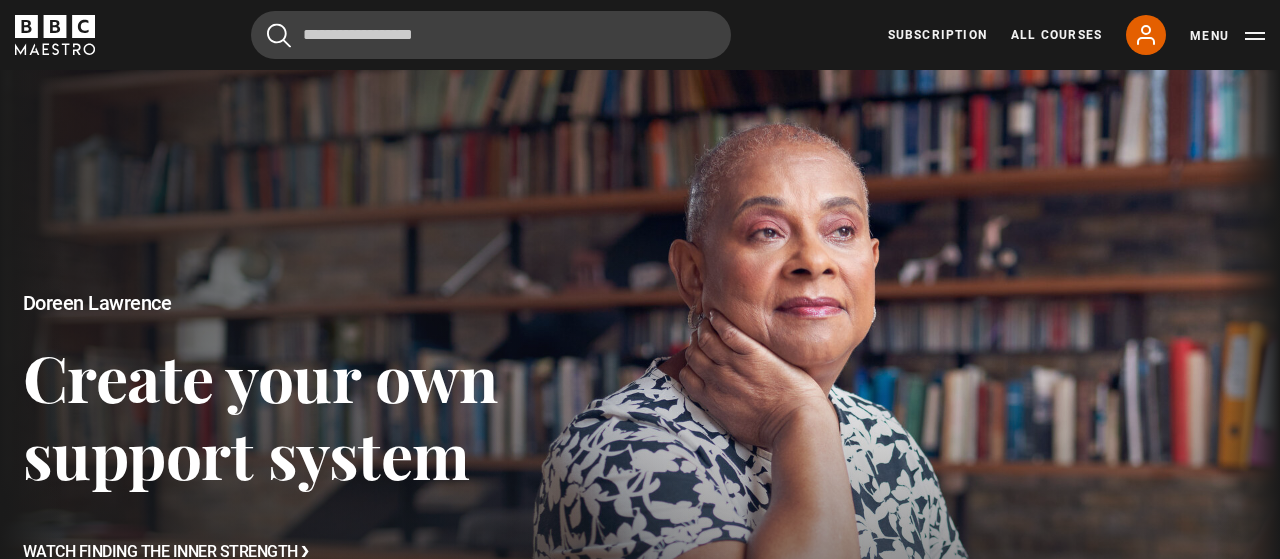 scroll, scrollTop: 0, scrollLeft: 0, axis: both 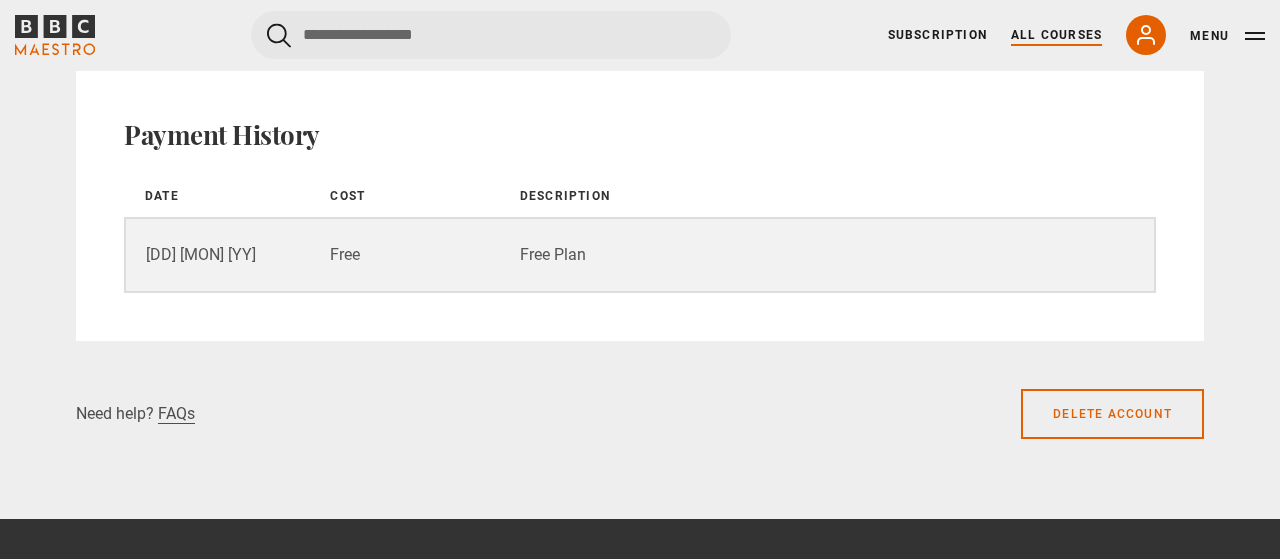 click on "All Courses" at bounding box center [1056, 35] 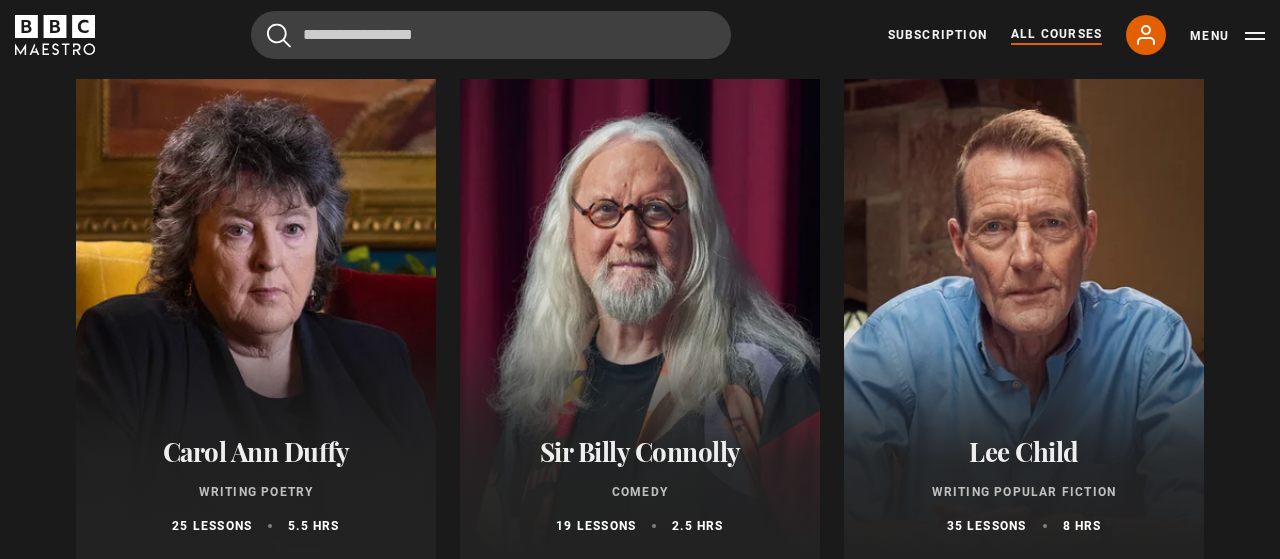 scroll, scrollTop: 4784, scrollLeft: 0, axis: vertical 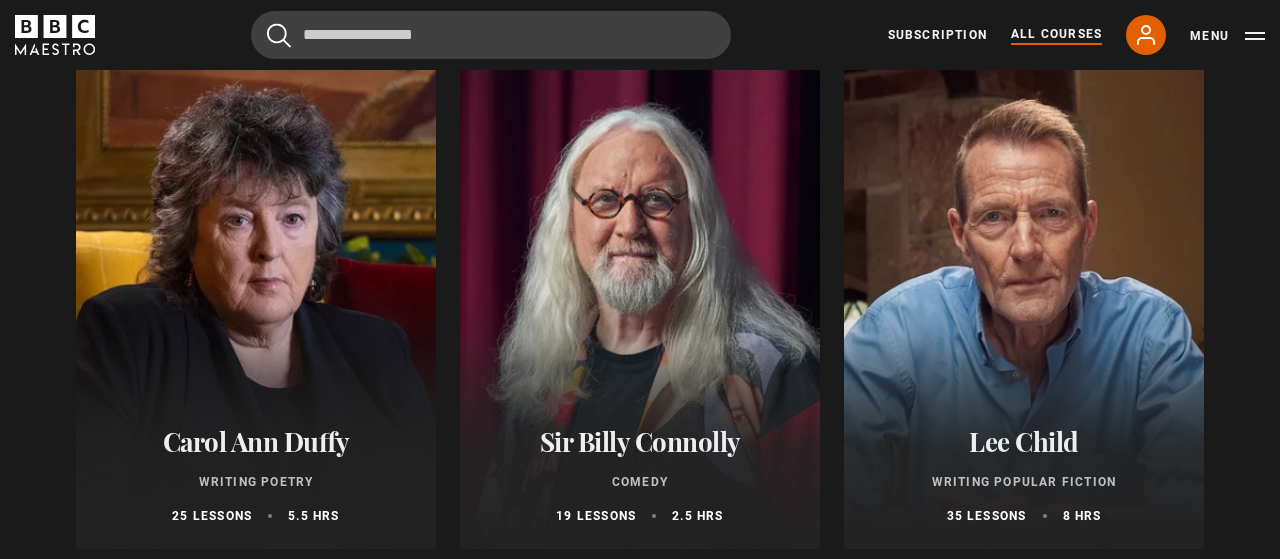 click at bounding box center [1024, 309] 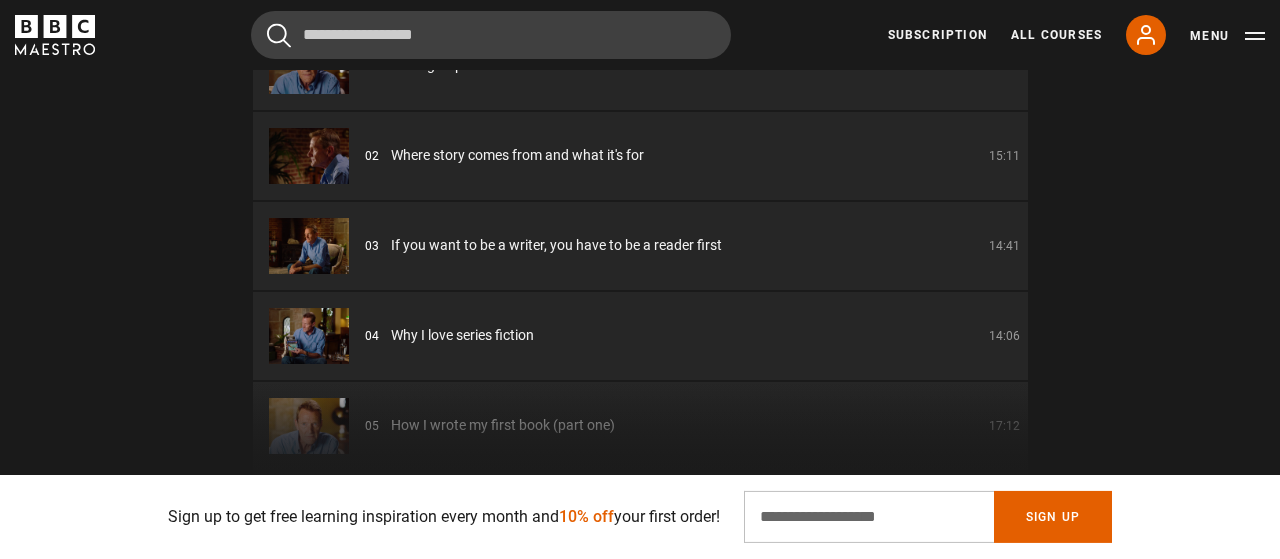 scroll, scrollTop: 2756, scrollLeft: 0, axis: vertical 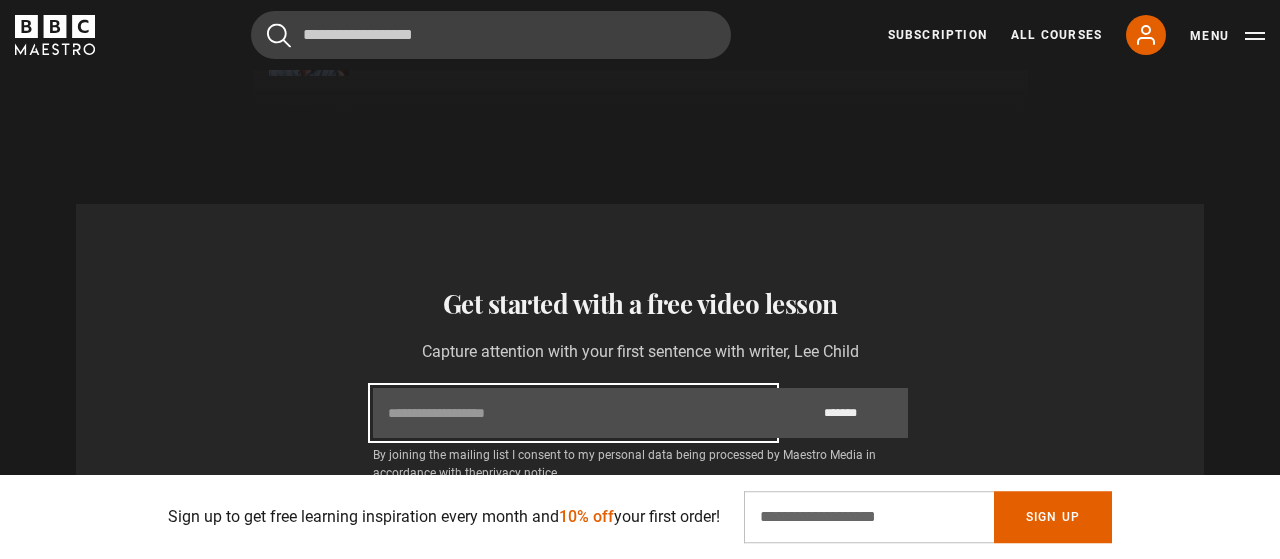click on "Email" at bounding box center (573, 413) 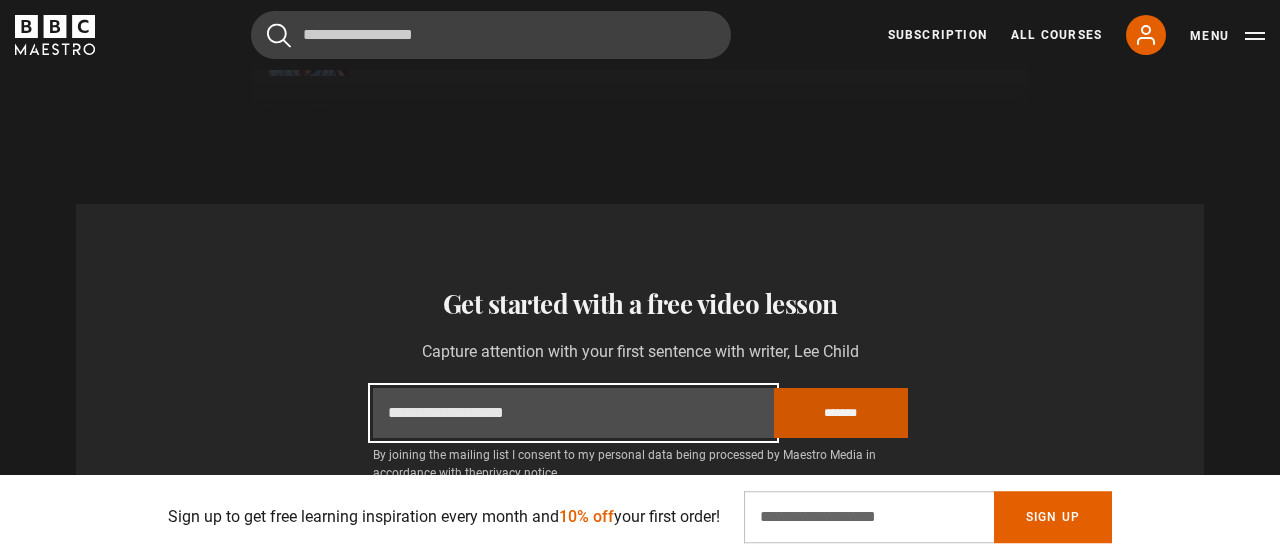 type on "**********" 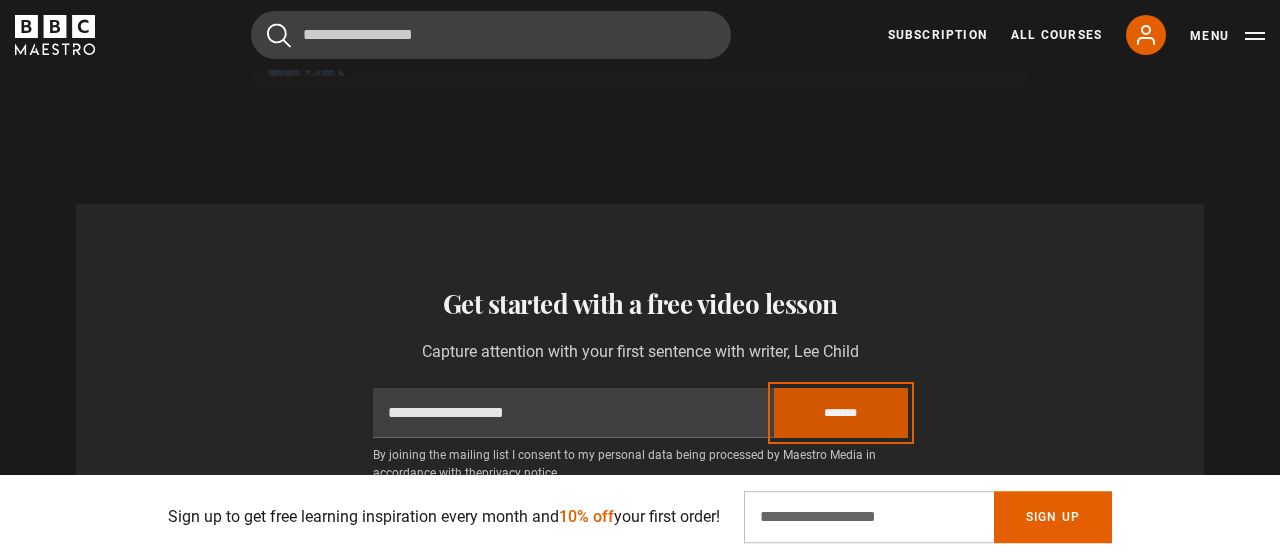 click on "*******" at bounding box center [841, 413] 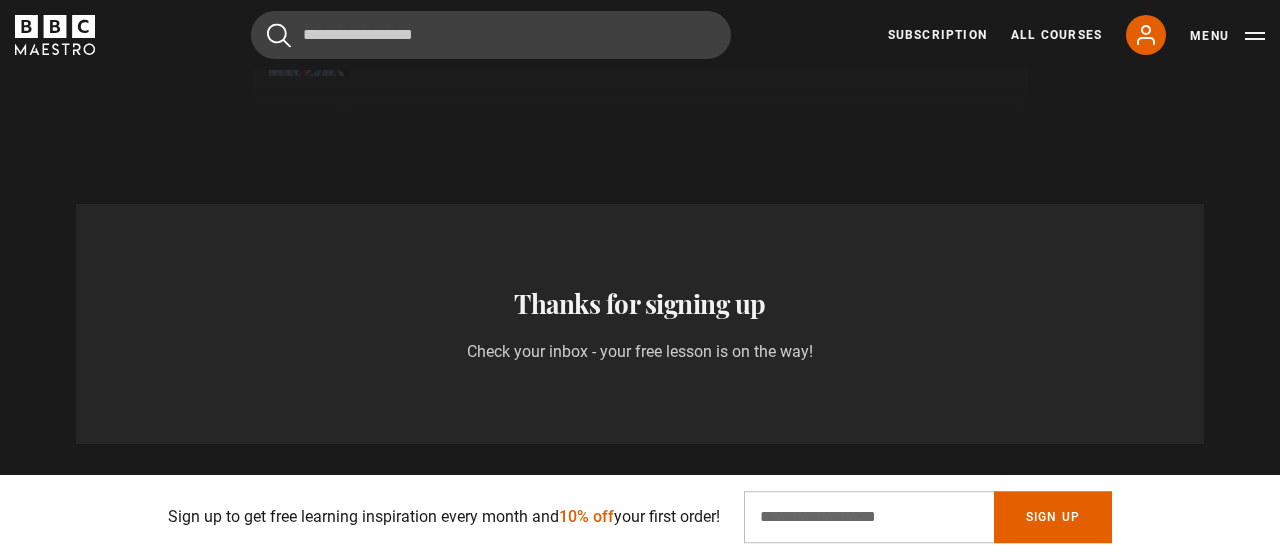 scroll, scrollTop: 0, scrollLeft: 1297, axis: horizontal 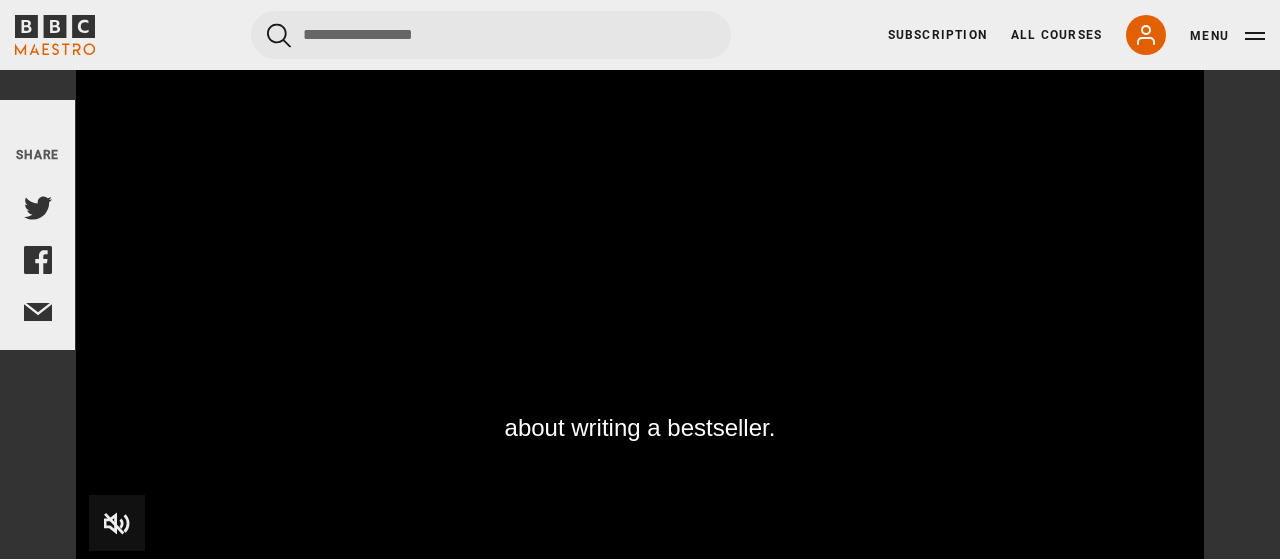 click at bounding box center [640, 248] 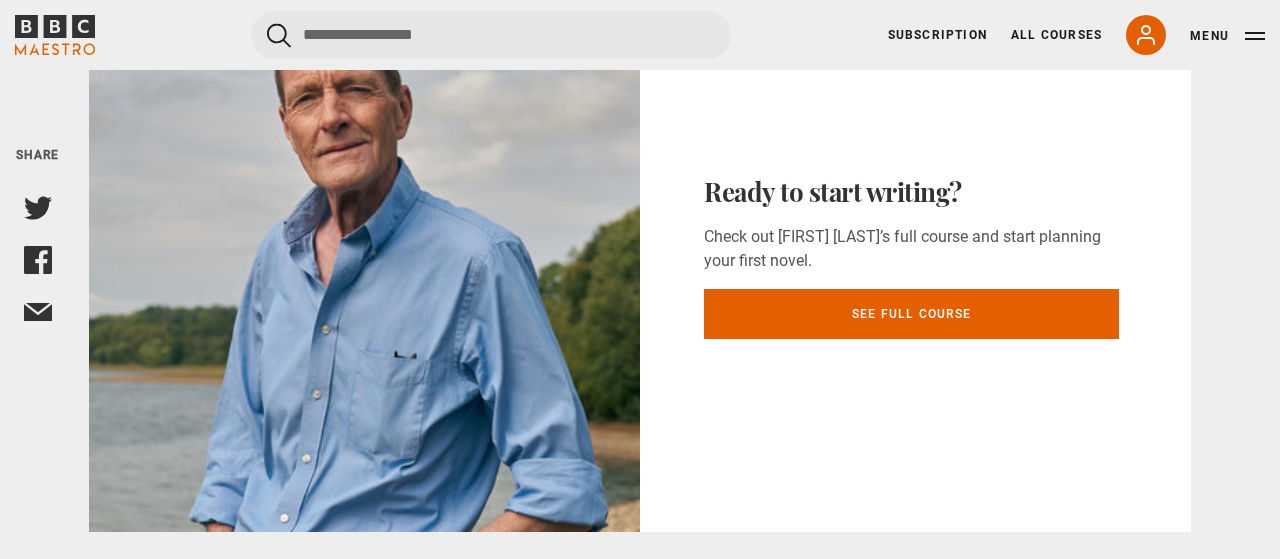 scroll, scrollTop: 2855, scrollLeft: 0, axis: vertical 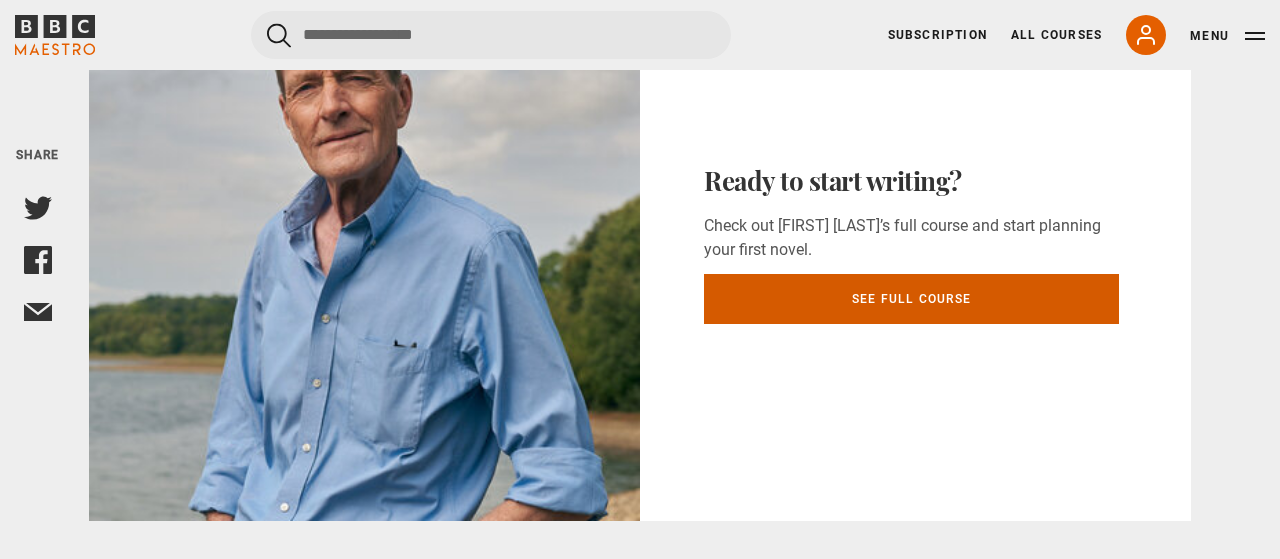 click on "See full course" at bounding box center [911, 299] 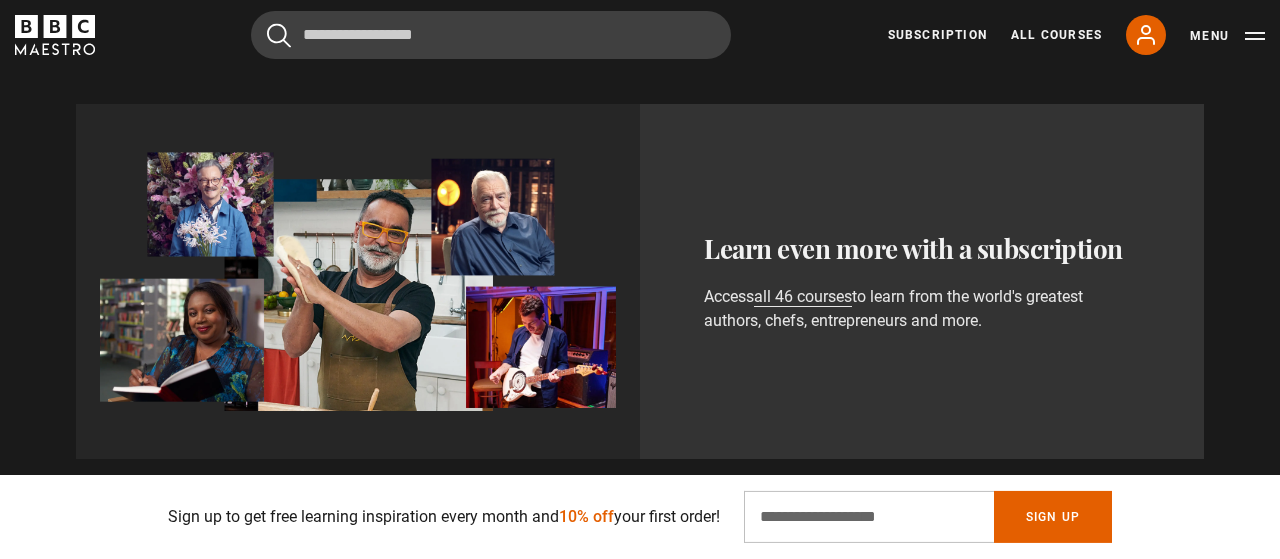 scroll, scrollTop: 1092, scrollLeft: 0, axis: vertical 